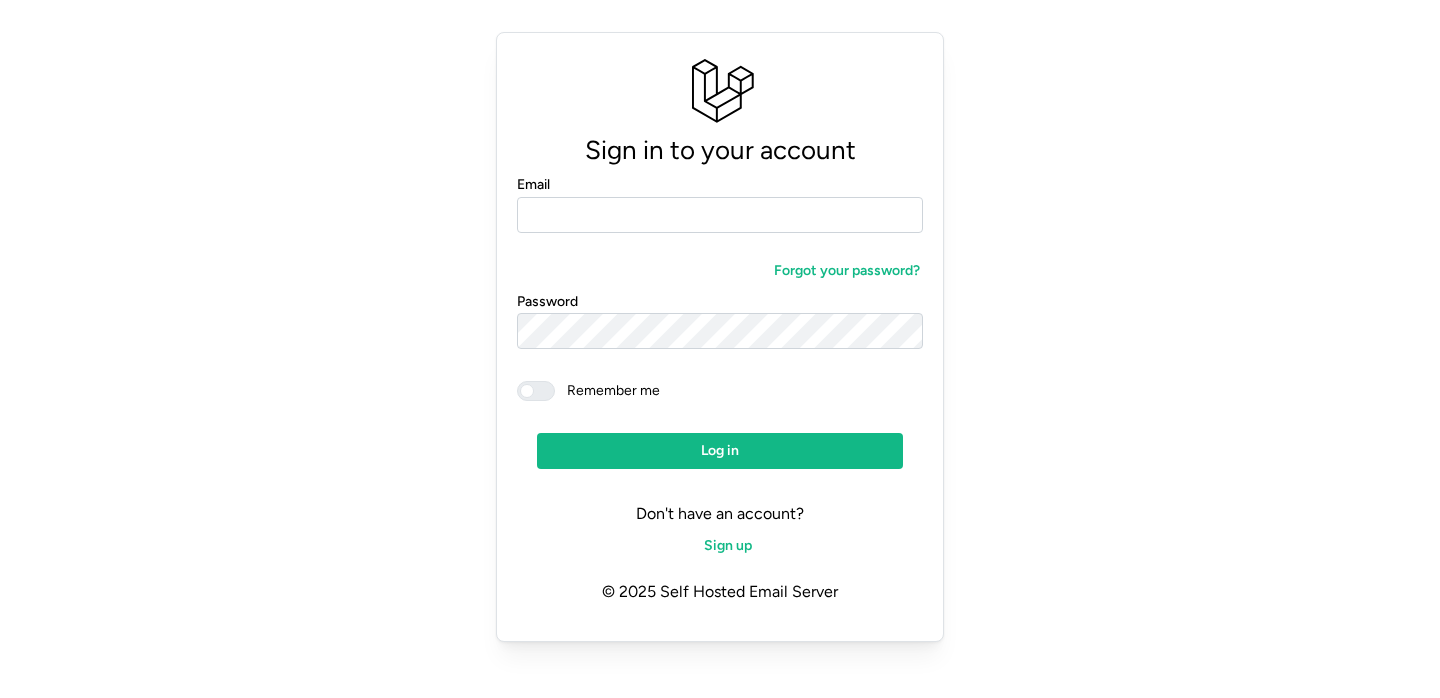 scroll, scrollTop: 0, scrollLeft: 0, axis: both 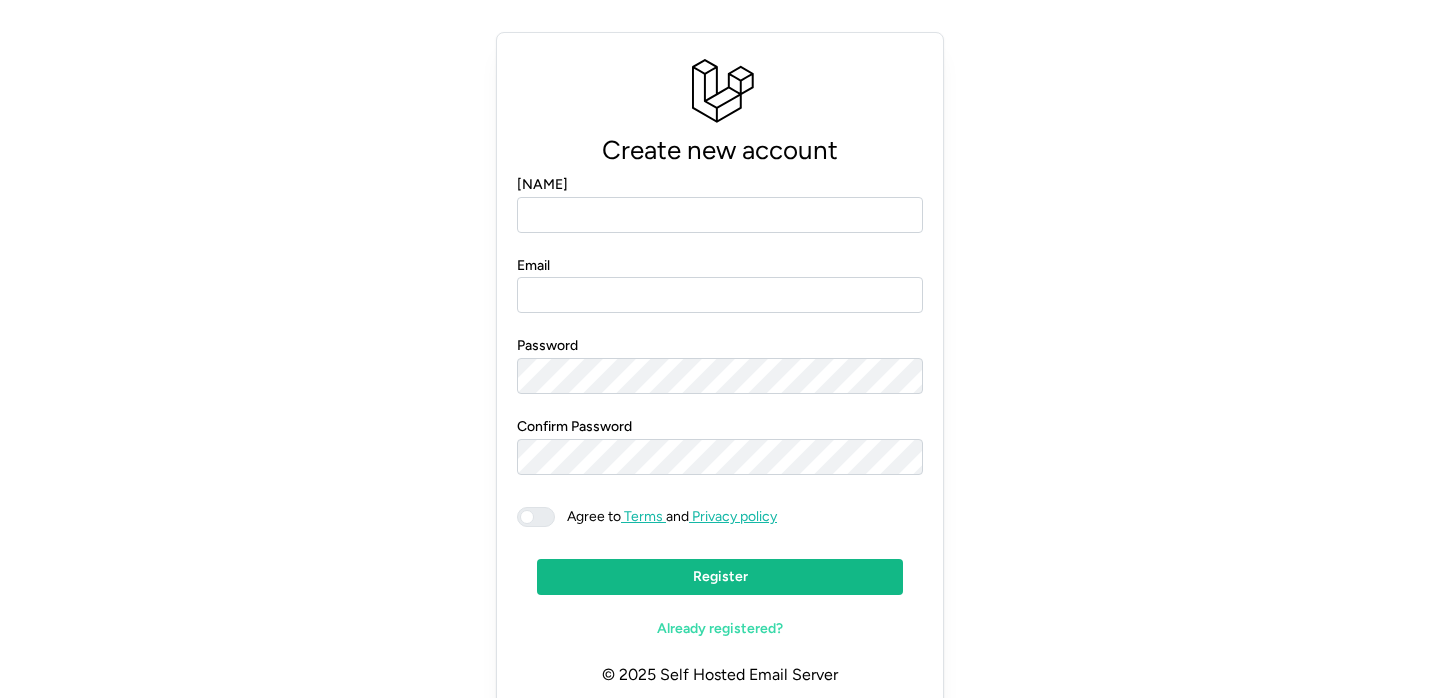 click on "[NAME]" 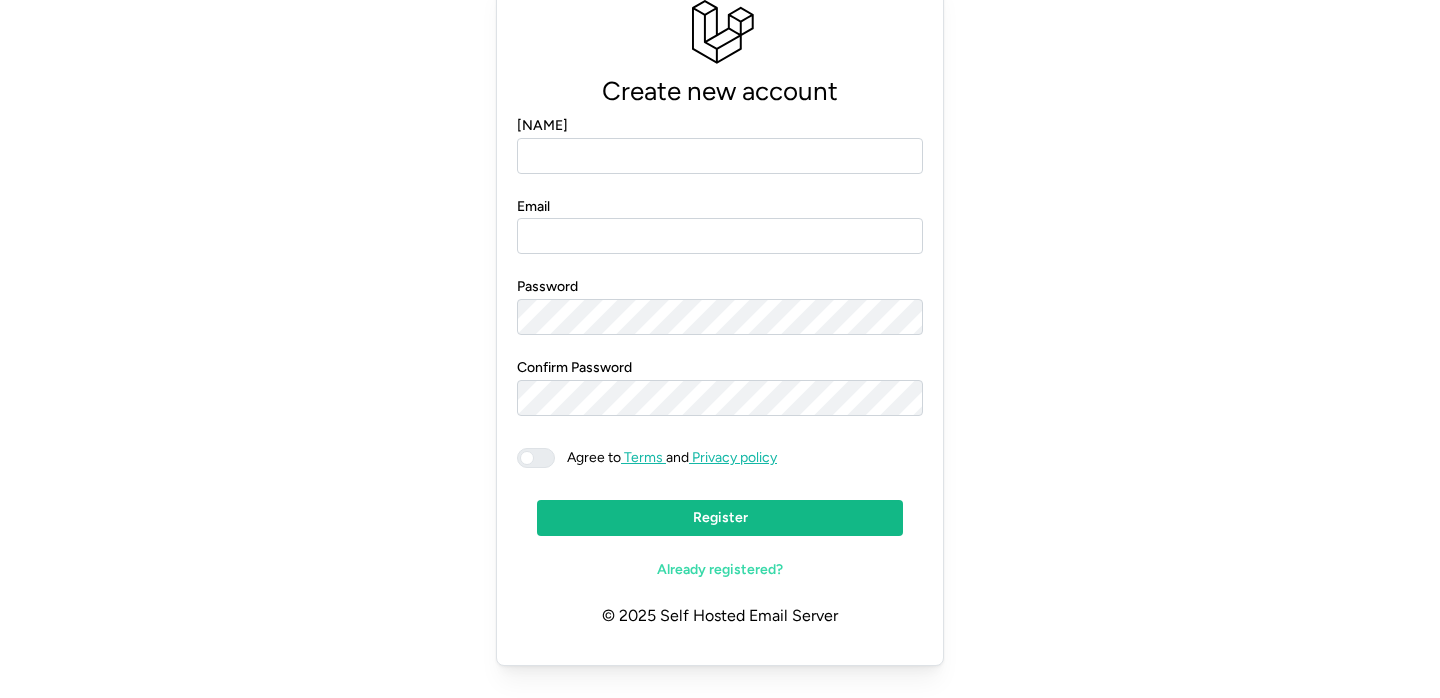 click on "Already registered?" 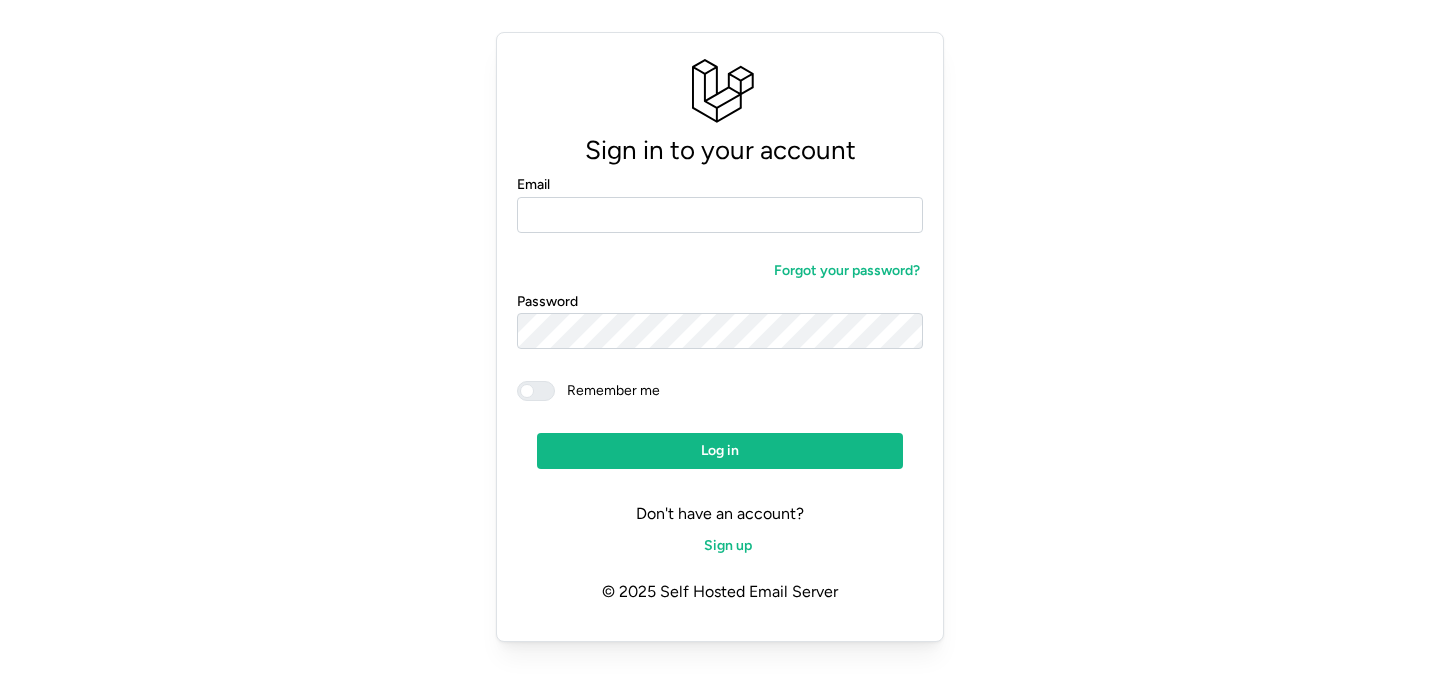 scroll, scrollTop: 0, scrollLeft: 0, axis: both 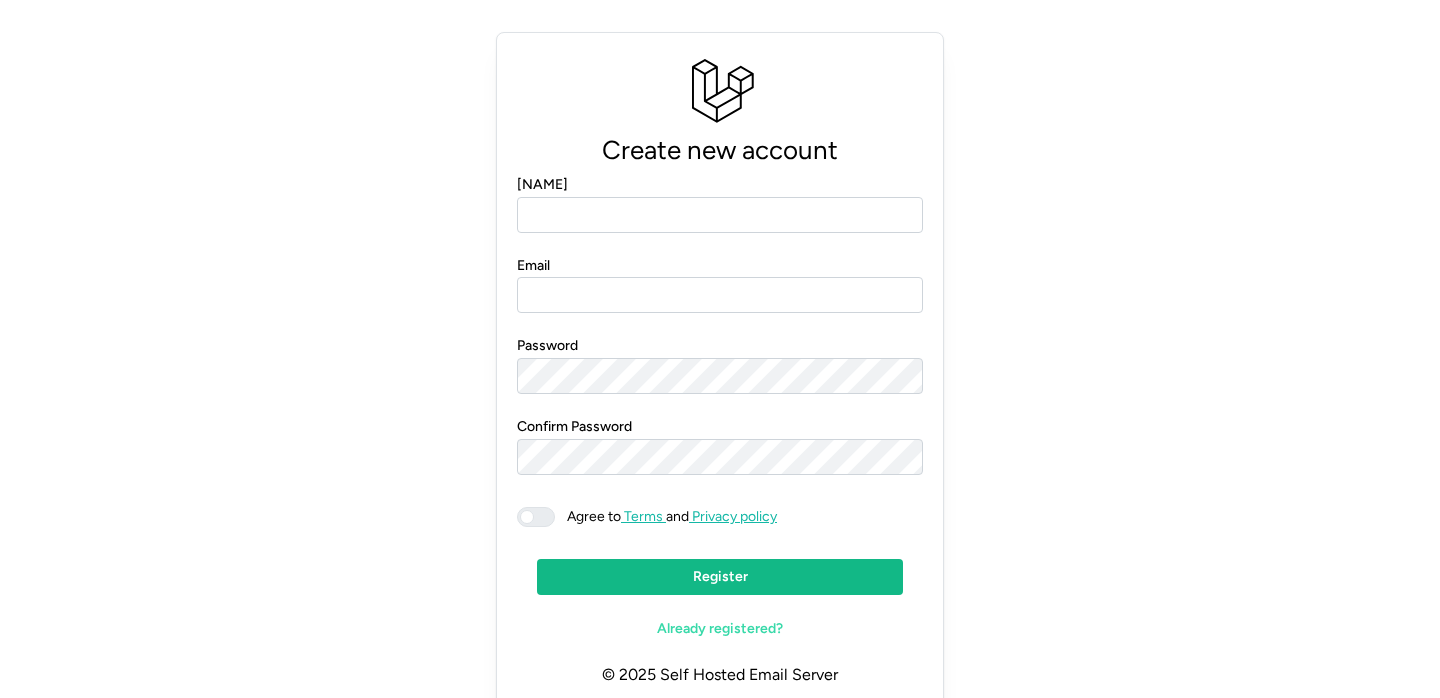click on "[NAME]" 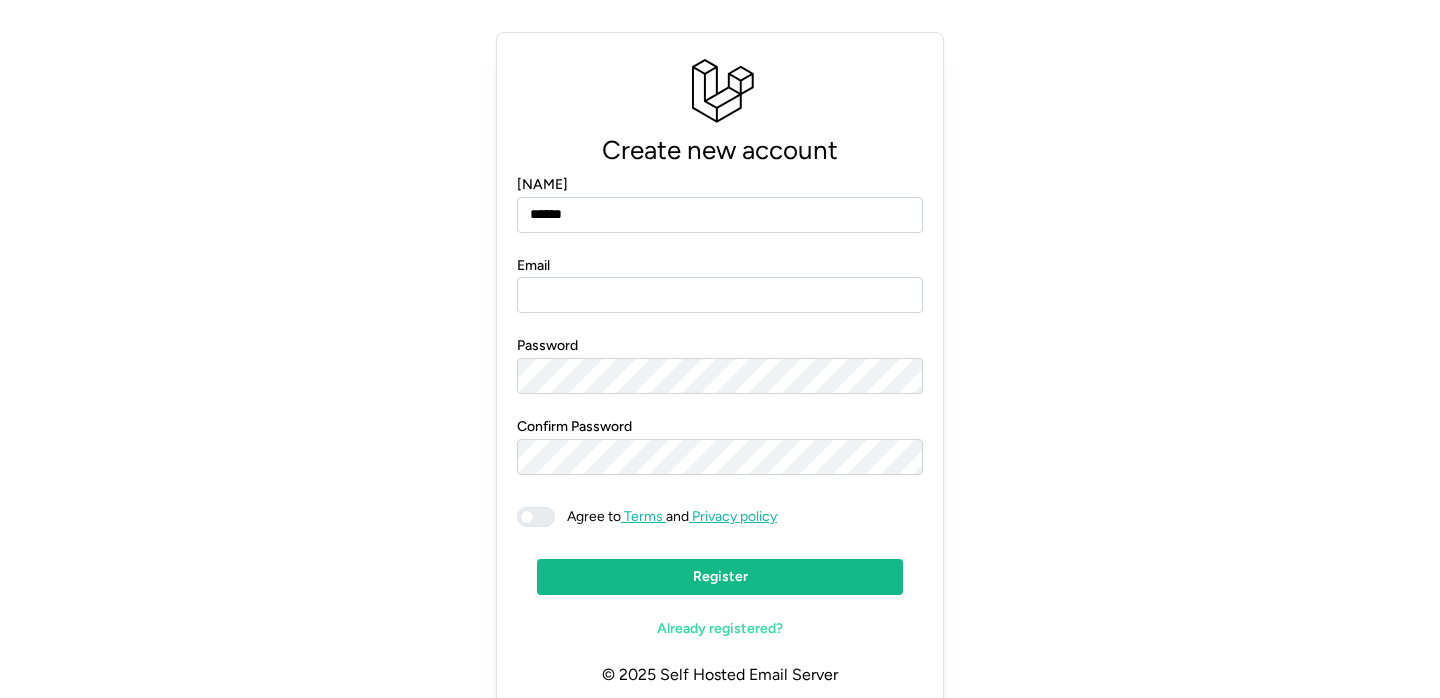 type on "******" 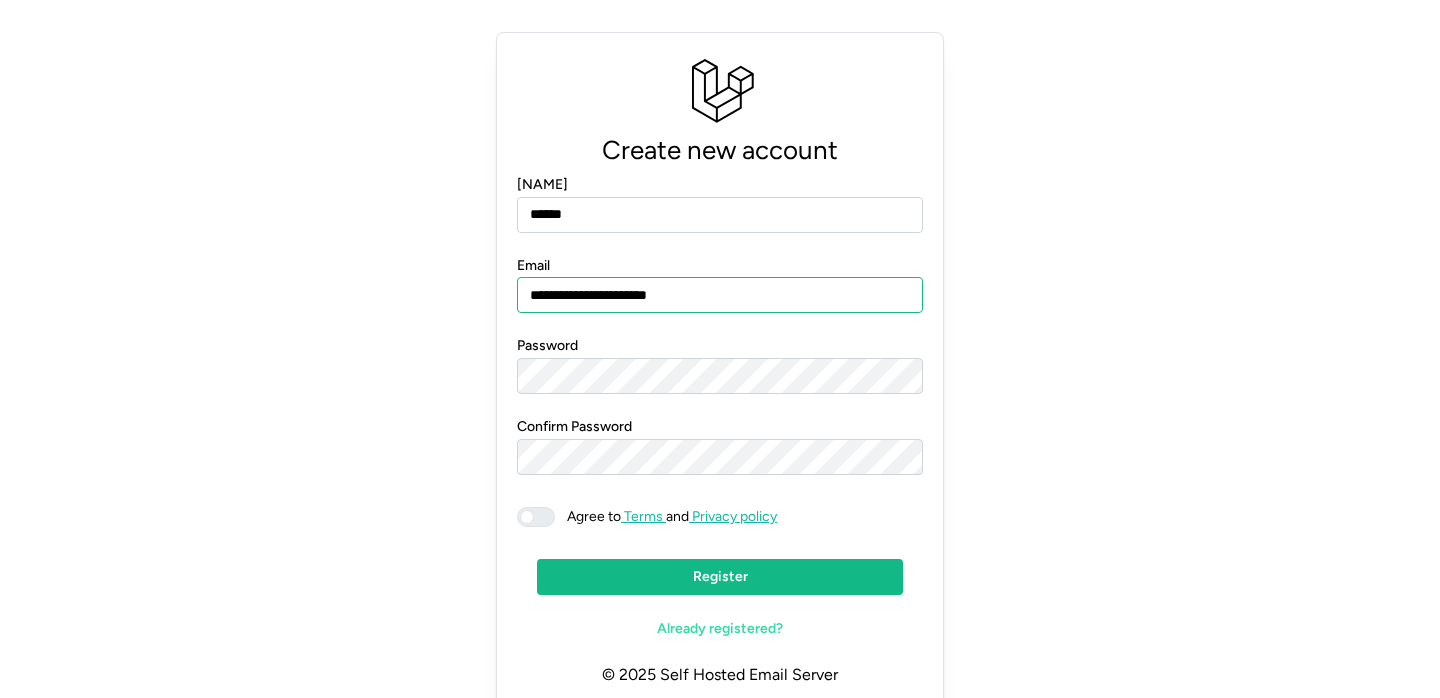 type on "**********" 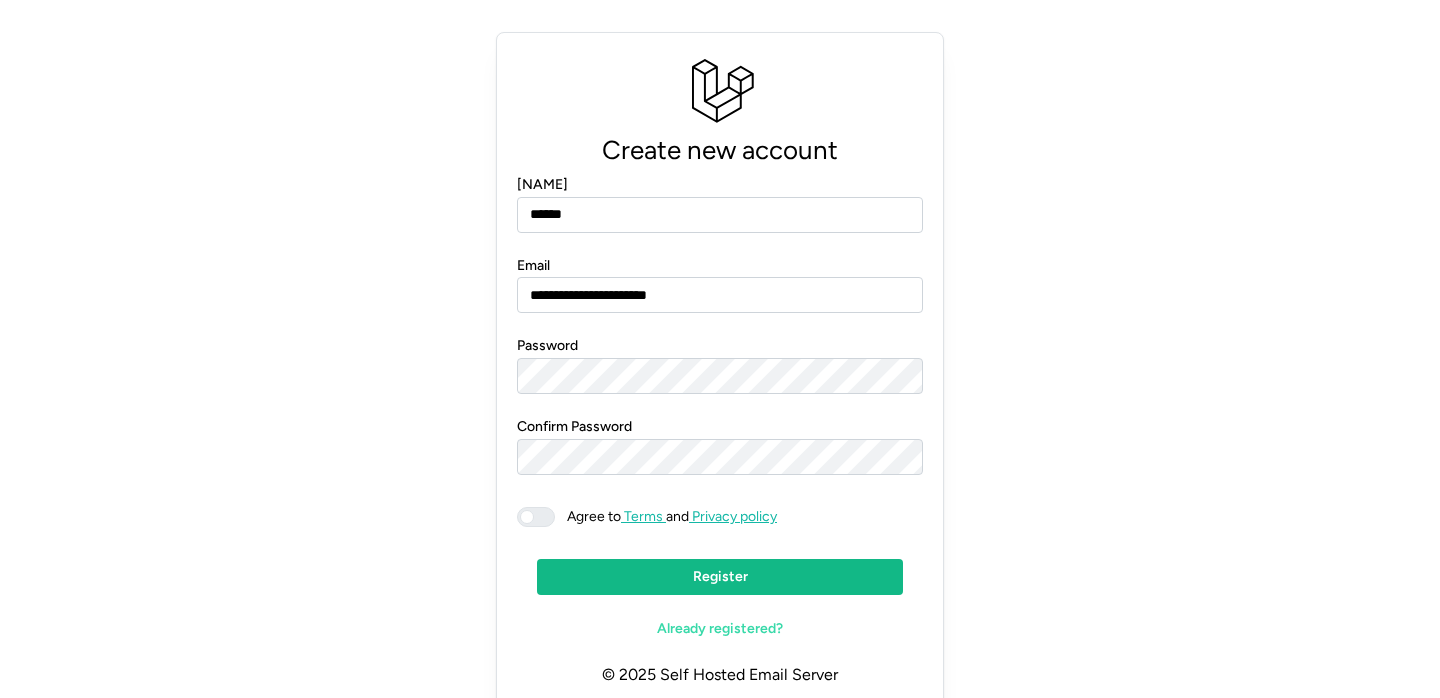 click on "**********" 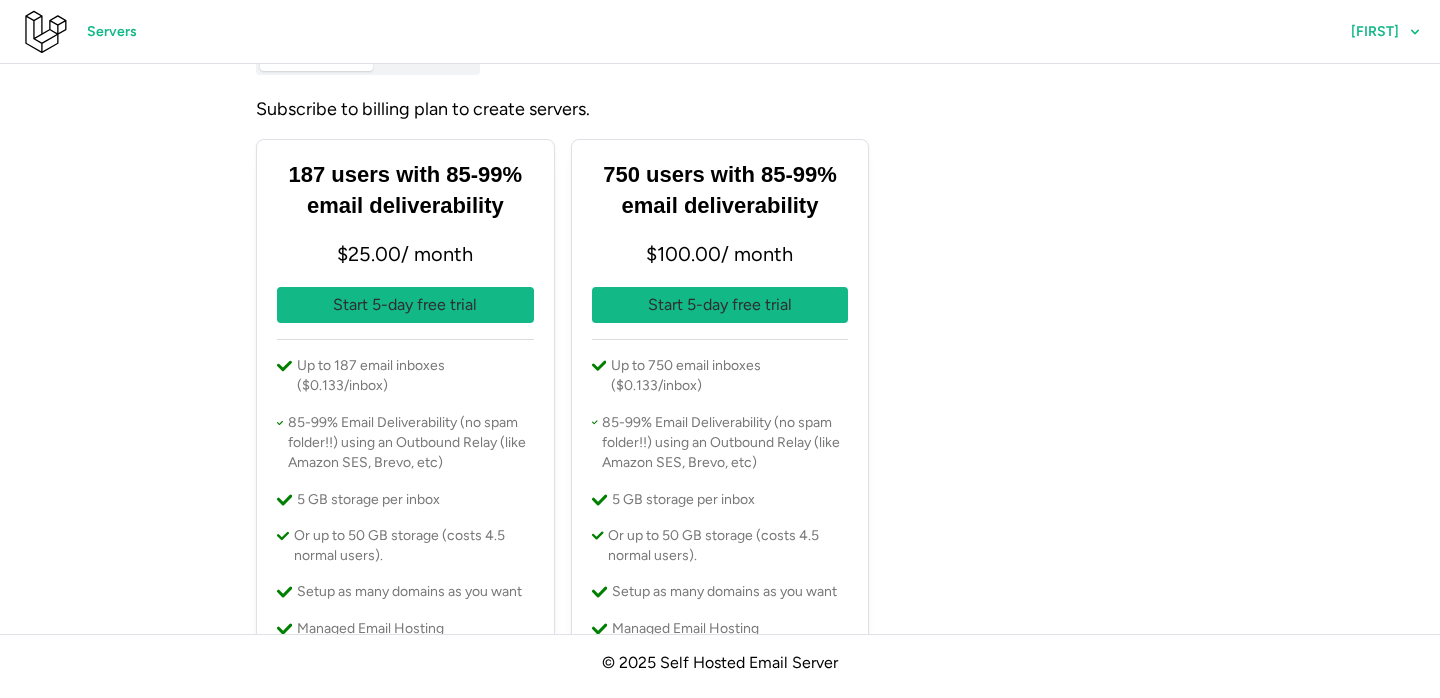 scroll, scrollTop: 28, scrollLeft: 0, axis: vertical 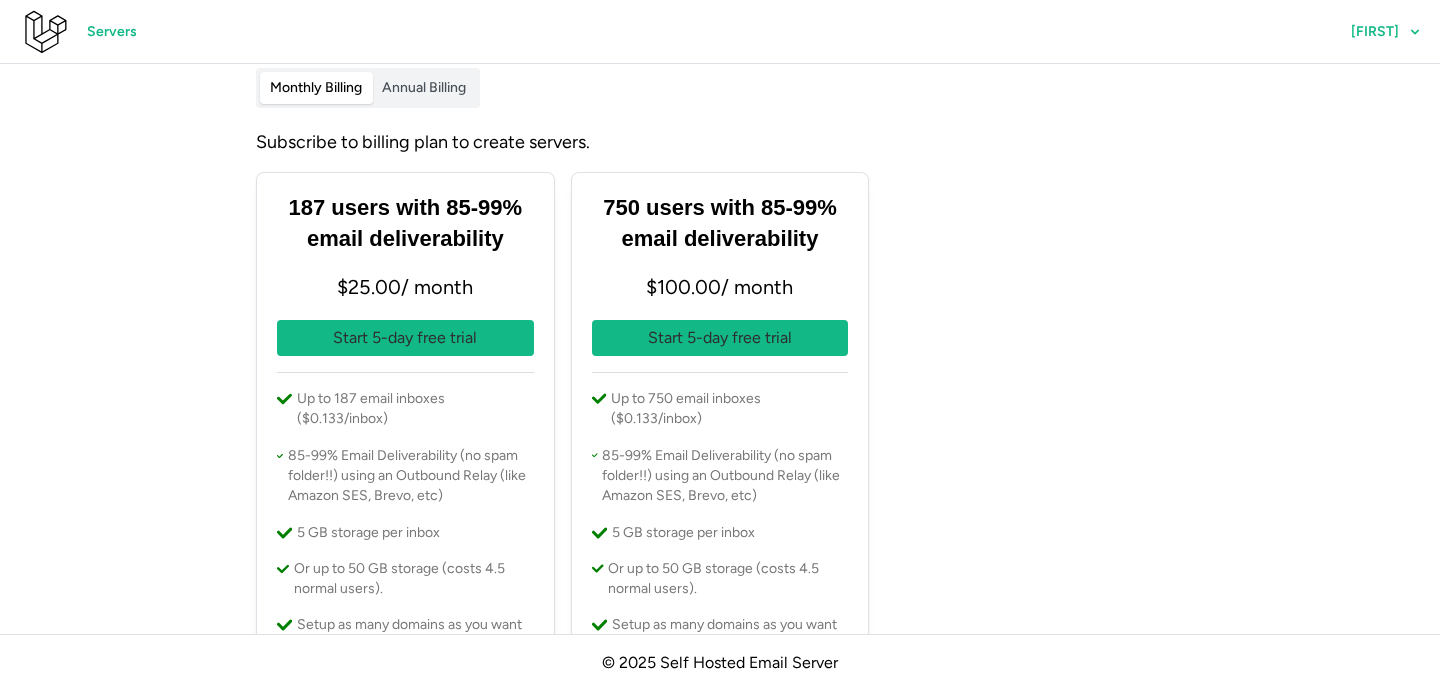 click on "Annual Billing" 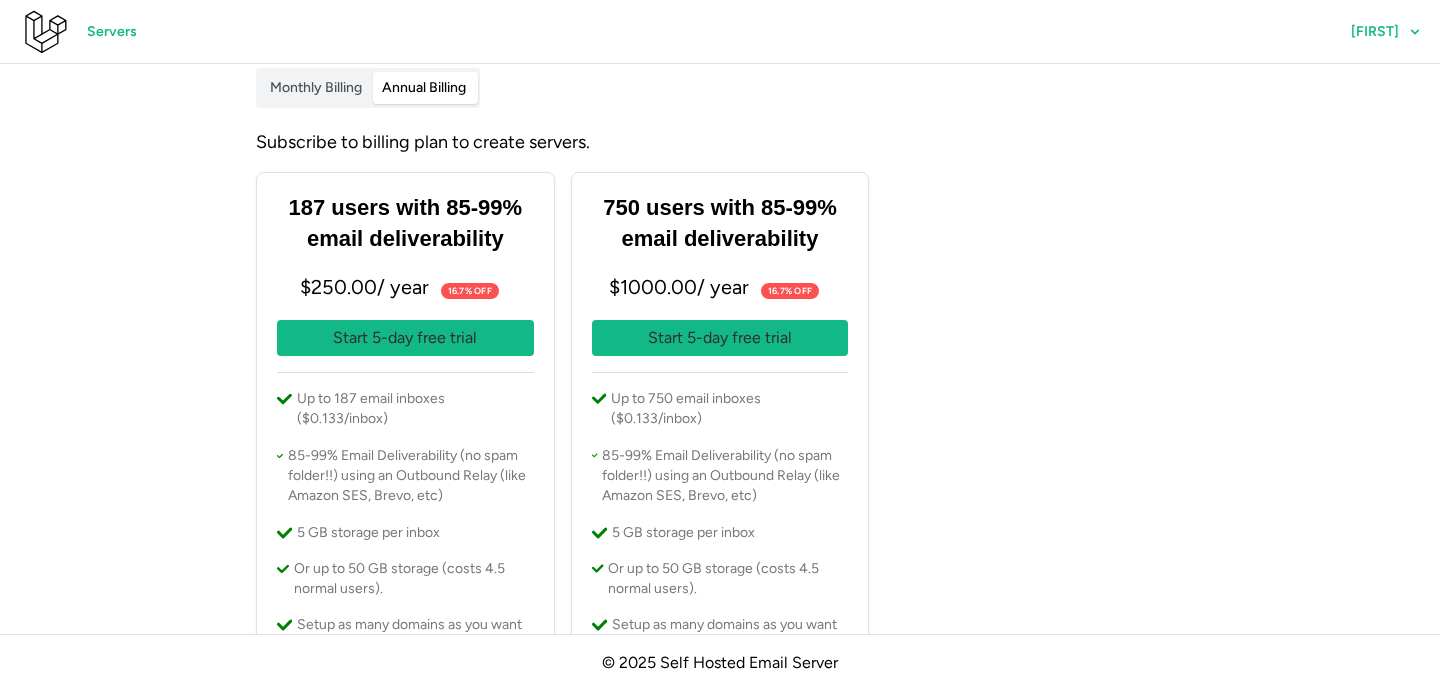 click on "Monthly Billing" 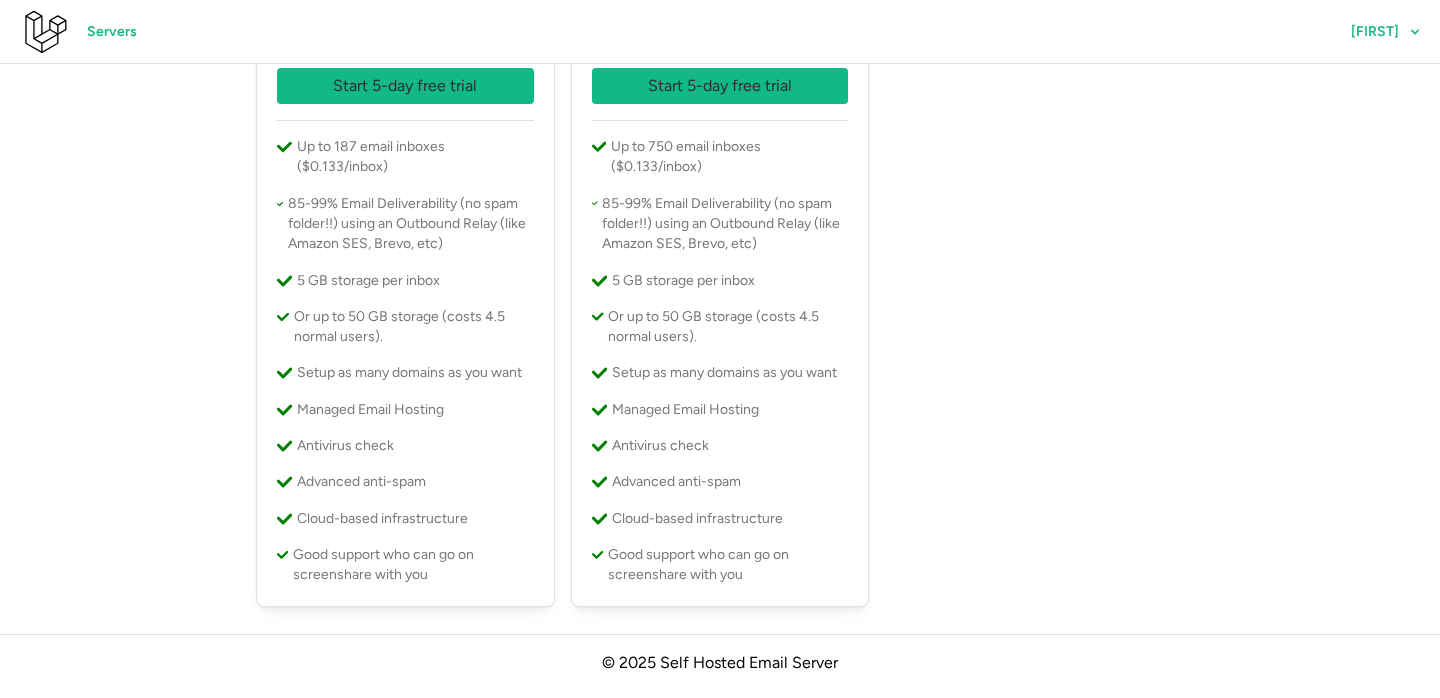 scroll, scrollTop: 284, scrollLeft: 0, axis: vertical 